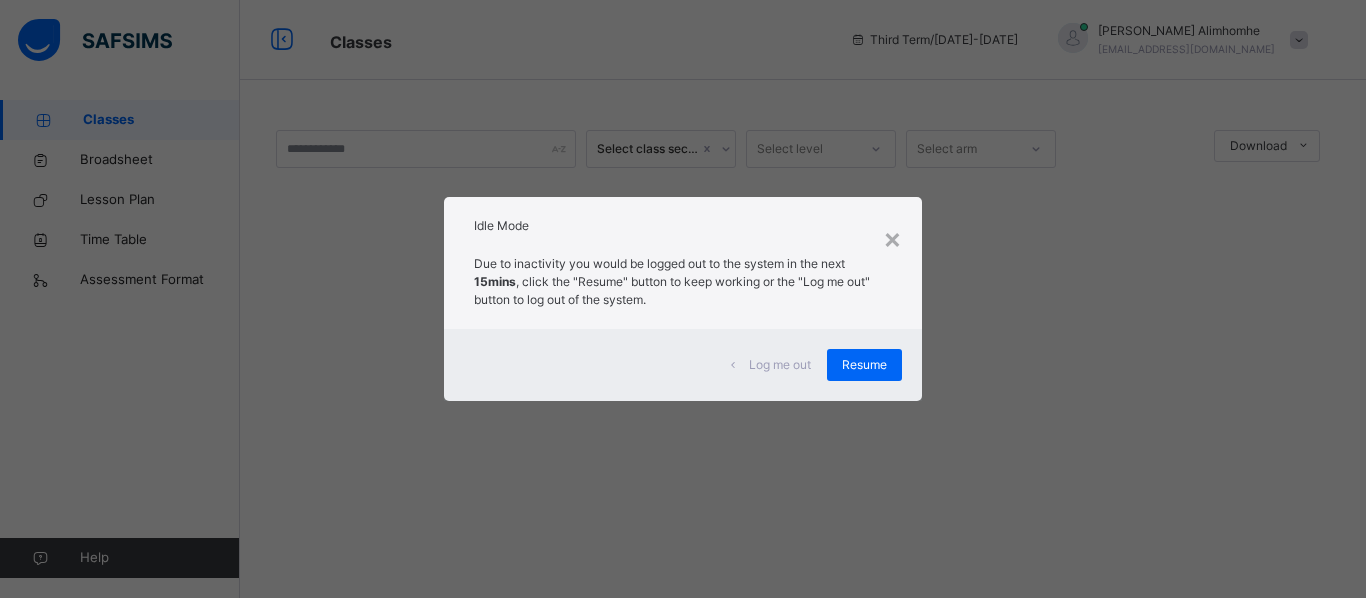 scroll, scrollTop: 0, scrollLeft: 0, axis: both 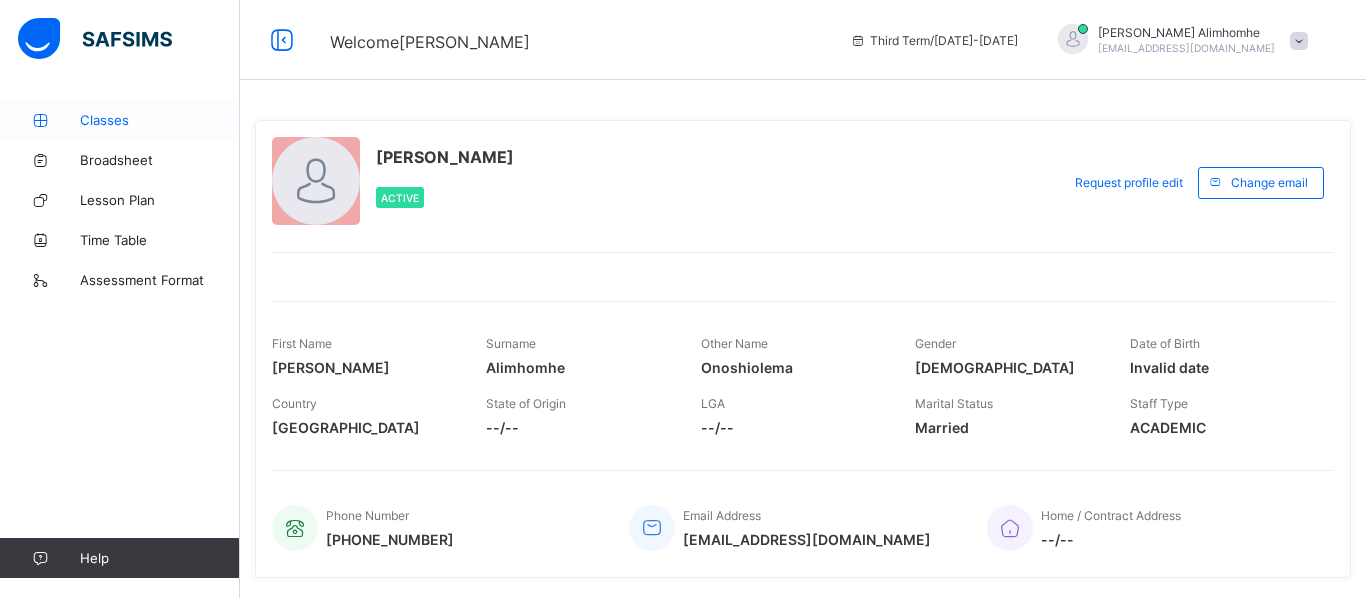 click on "Classes" at bounding box center (160, 120) 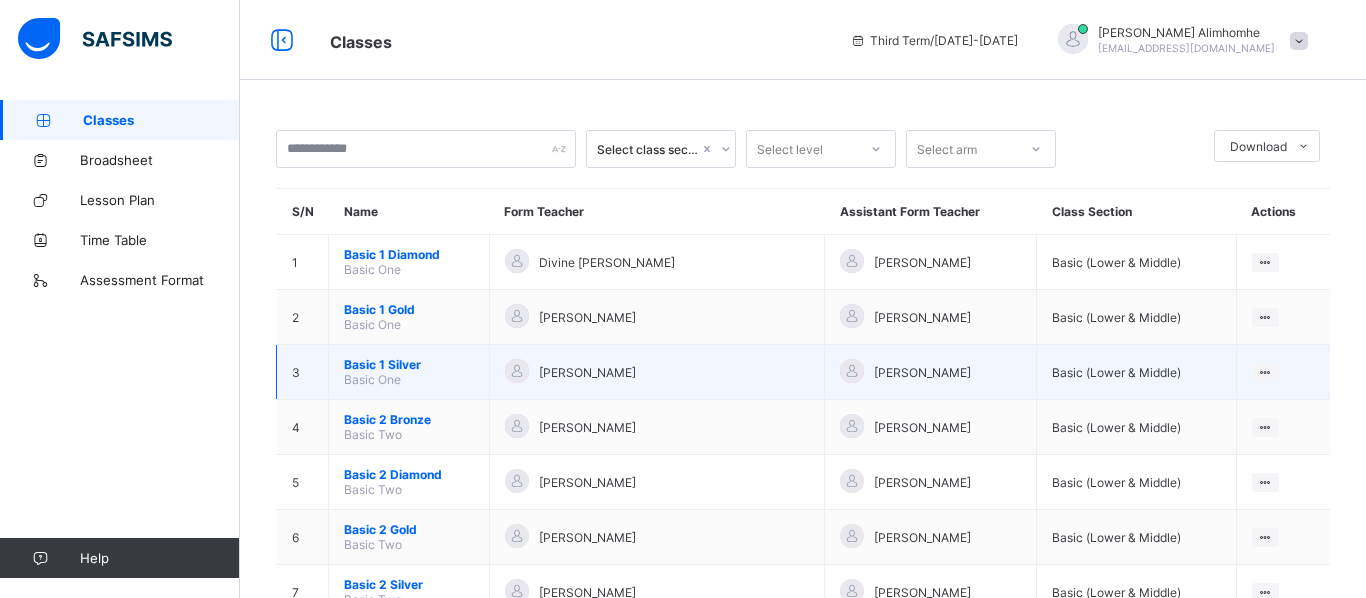 click on "Basic 1   Silver" at bounding box center (409, 364) 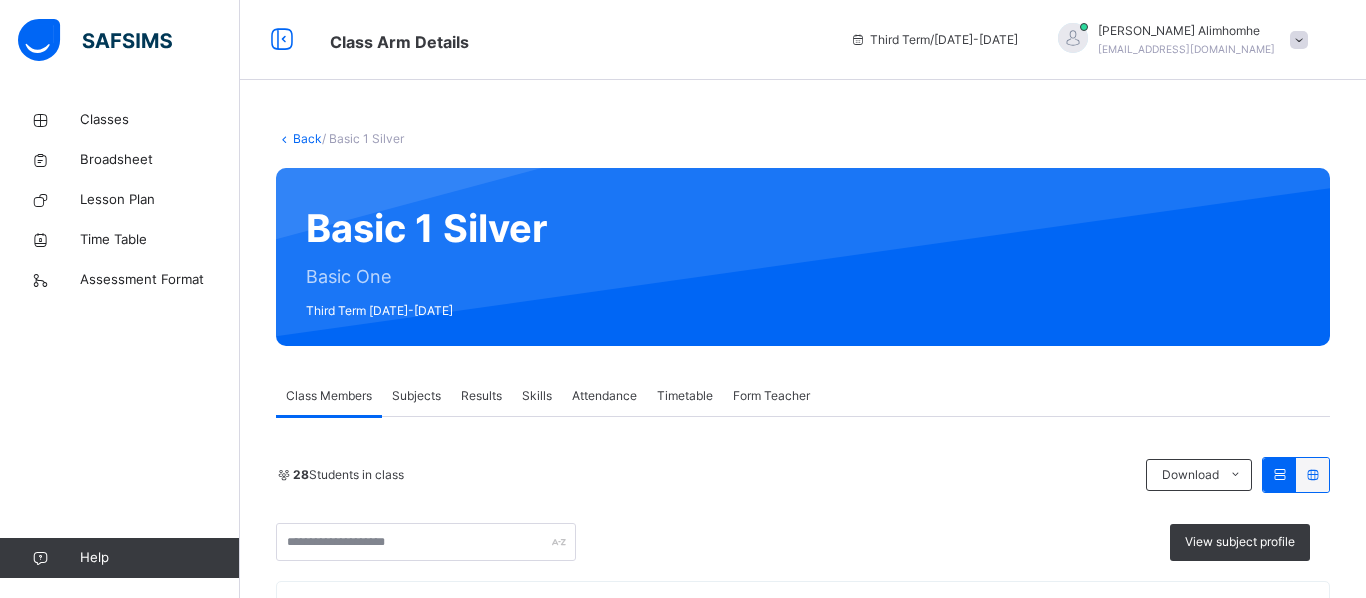 click on "Subjects" at bounding box center (416, 396) 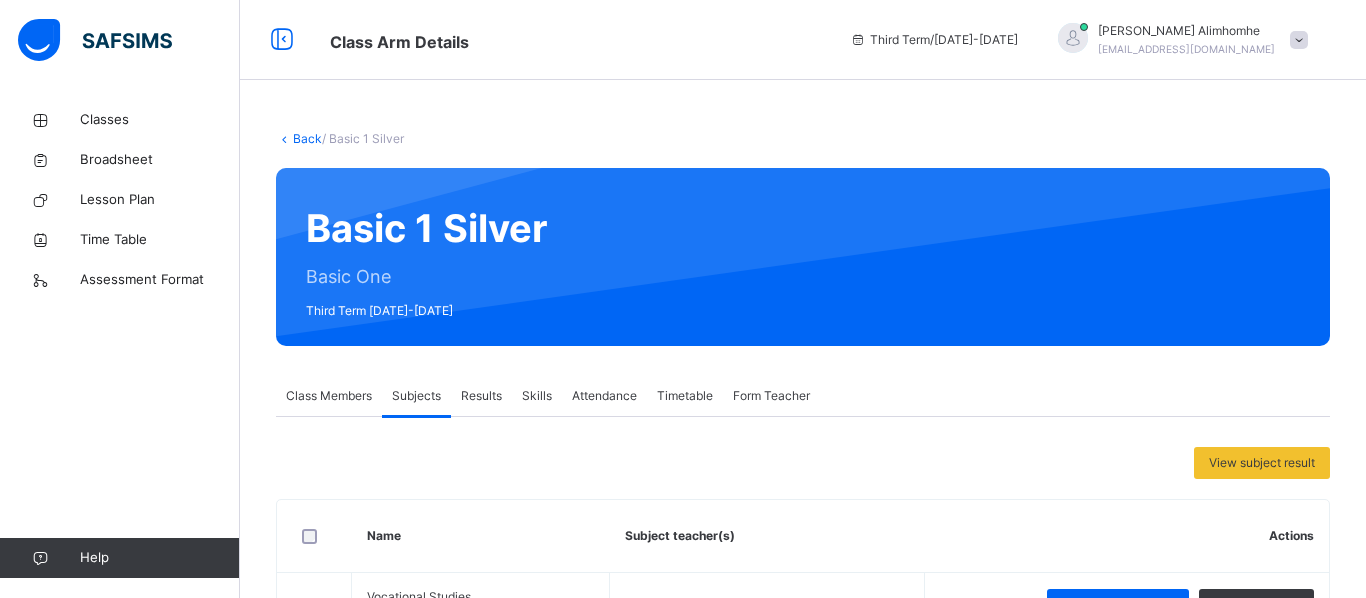 click on "View subject result" at bounding box center (803, 463) 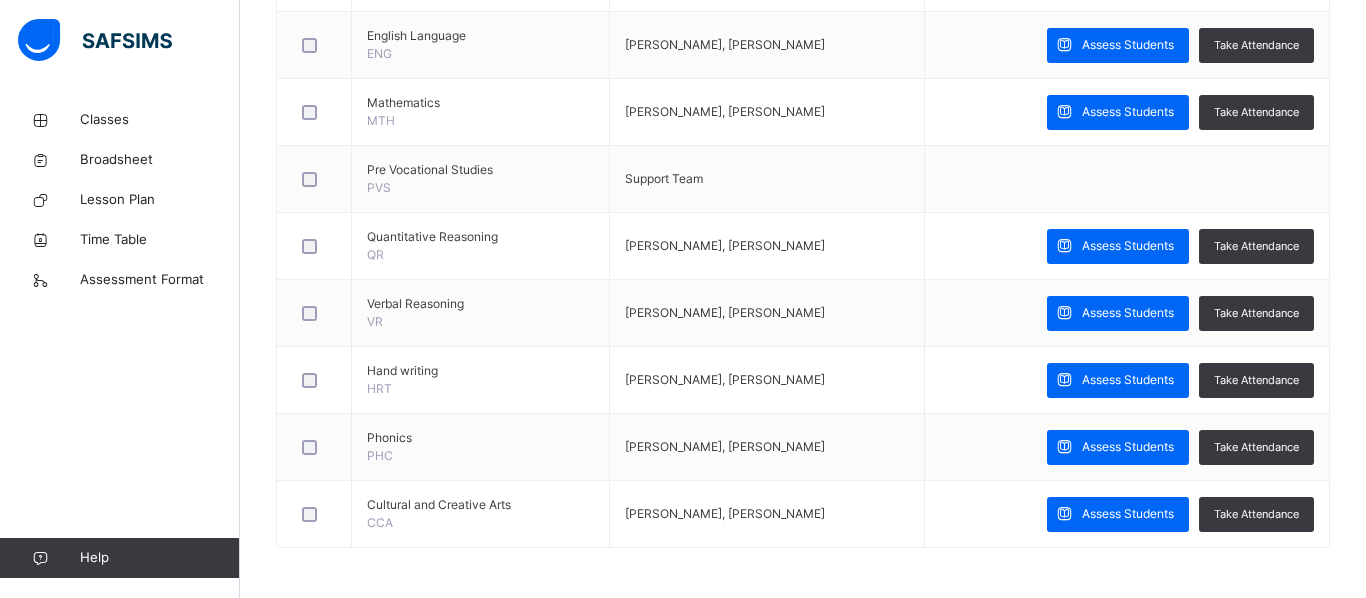 scroll, scrollTop: 695, scrollLeft: 0, axis: vertical 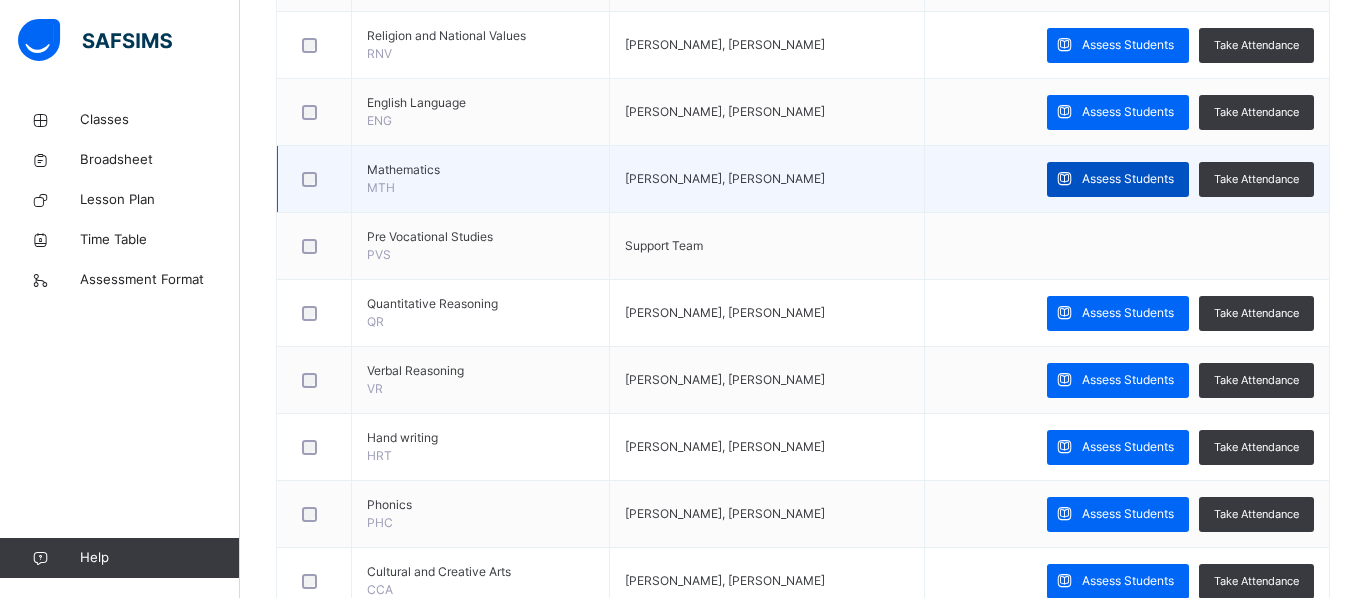 click on "Assess Students" at bounding box center [1118, 179] 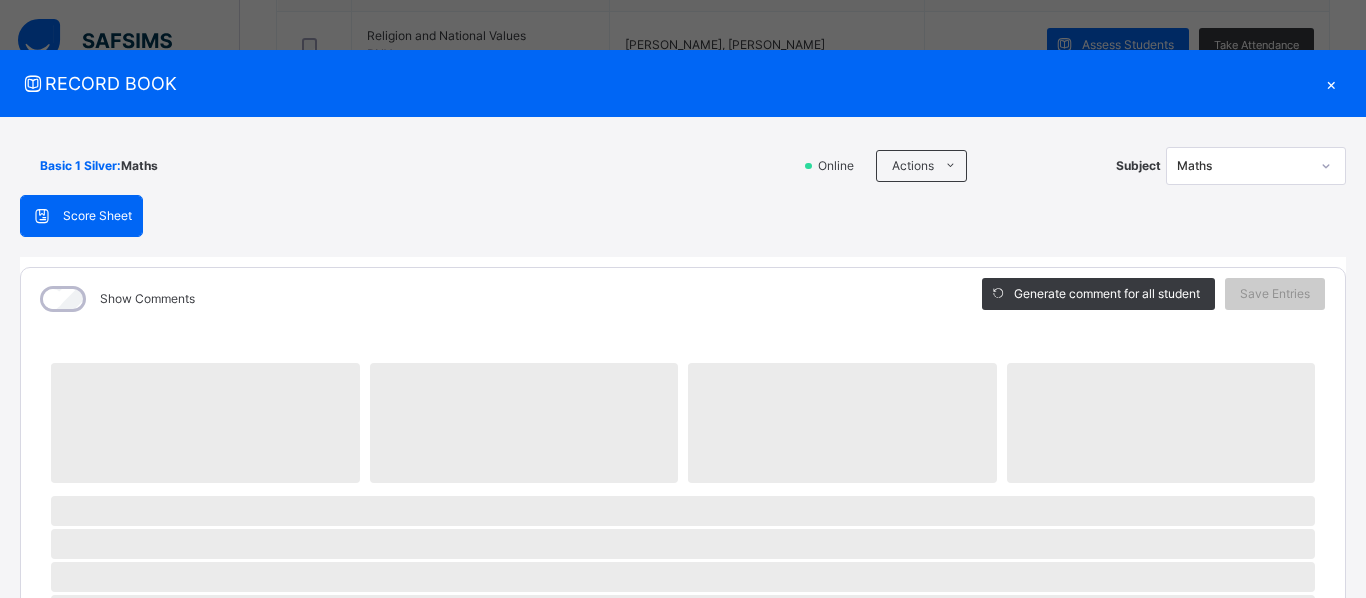 scroll, scrollTop: 282, scrollLeft: 0, axis: vertical 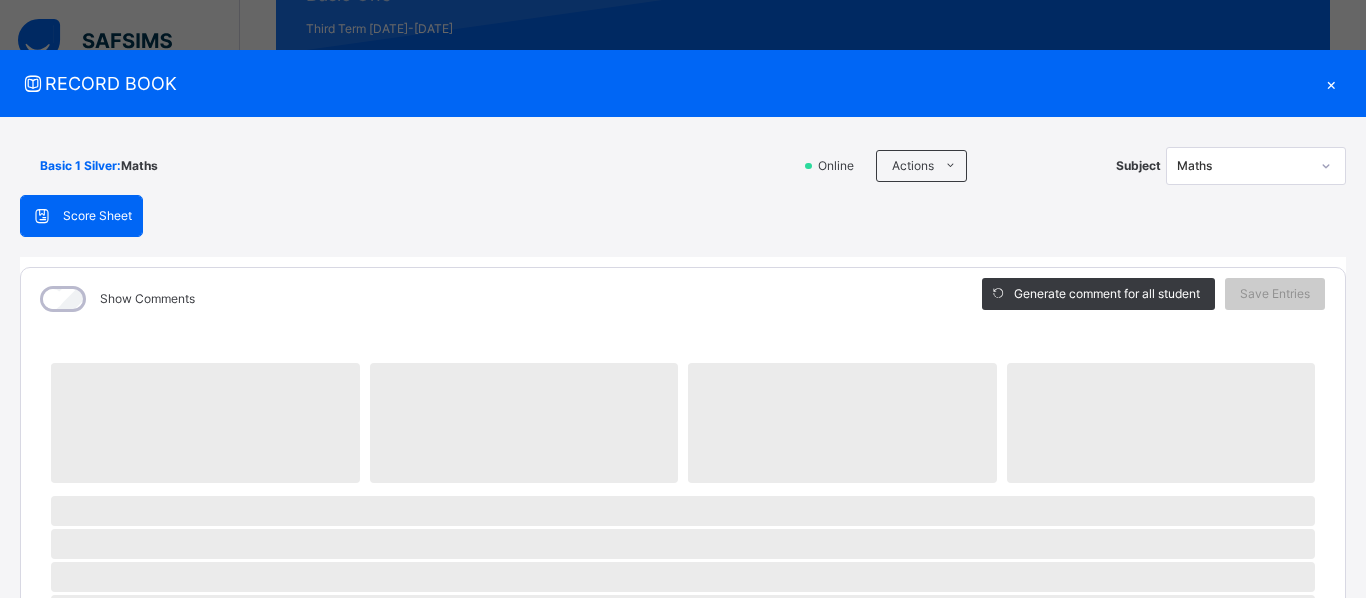 click 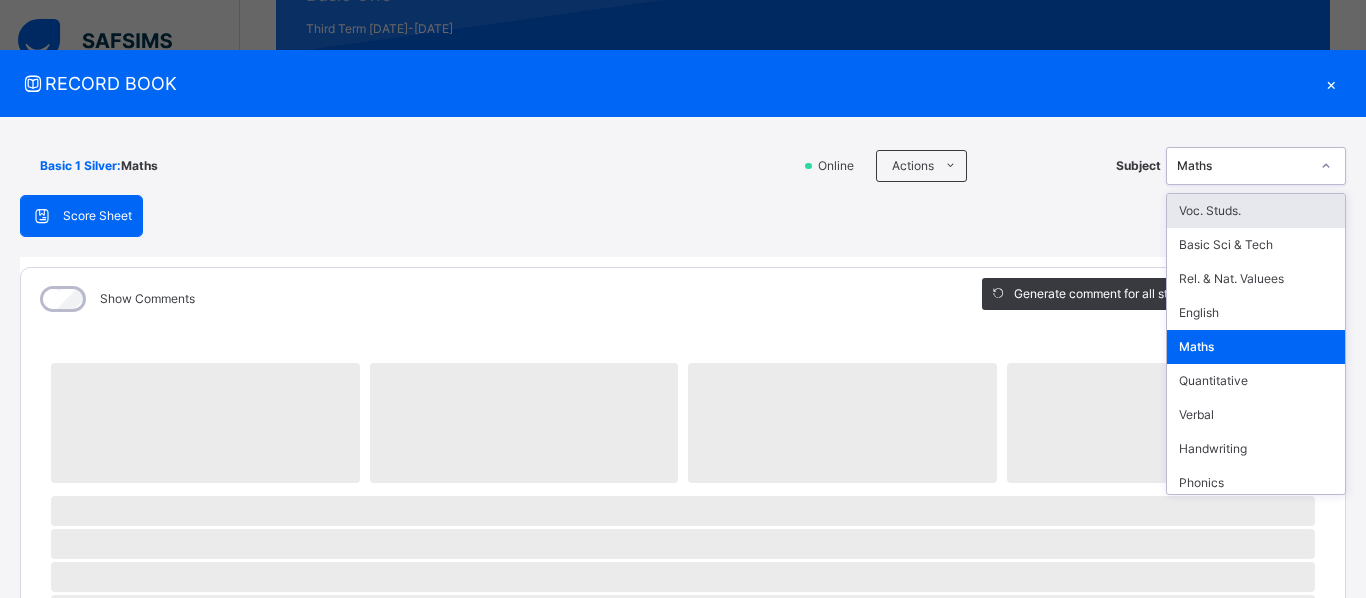 click on "Voc. Studs." at bounding box center (1256, 211) 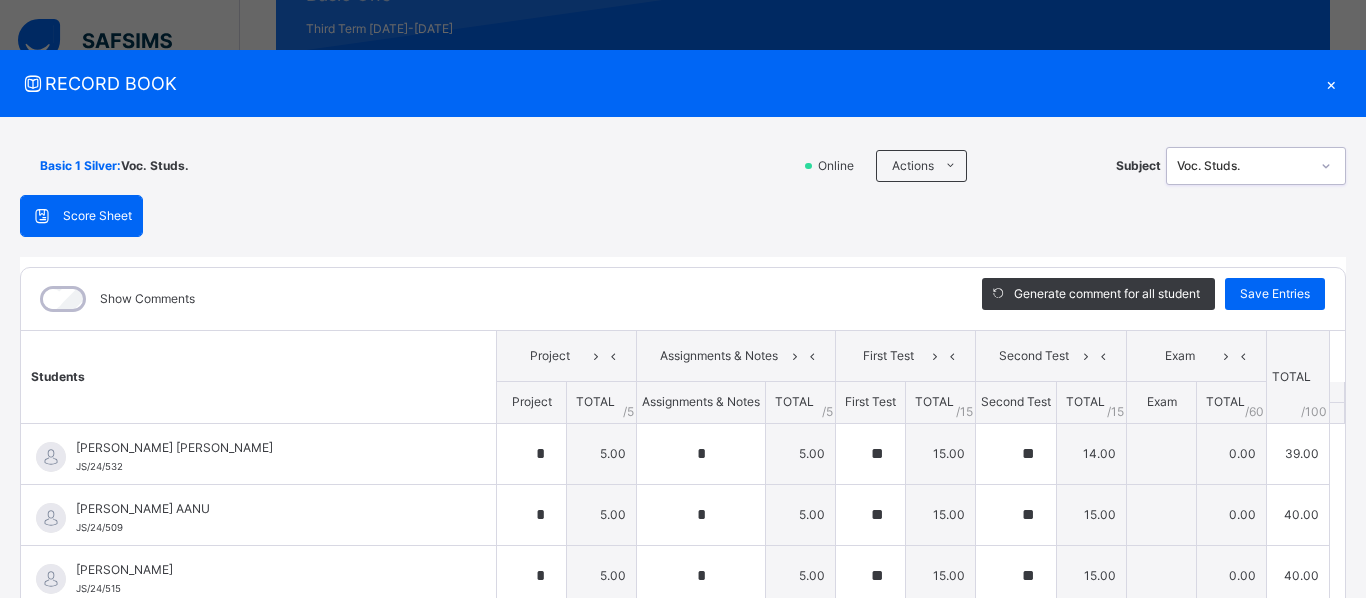 type on "*" 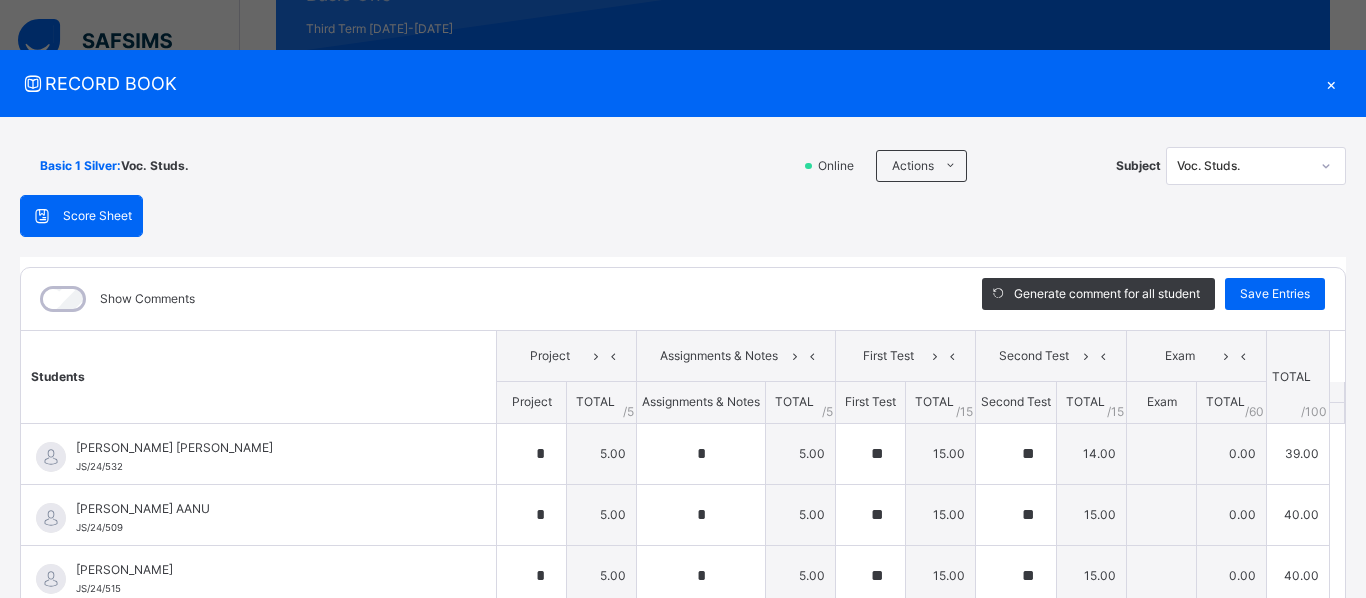 click on "Basic 1   Silver :   Voc. Studs. Online Actions  Download Empty Score Sheet  Upload/map score sheet Subject  Voc. Studs. JEDIDIAH SCHOOLS Date: [DATE] 11:12:02 am Score Sheet Score Sheet Show Comments   Generate comment for all student   Save Entries Class Level:  Basic 1   Silver Subject:  Voc. Studs. Session:  2024/2025 Session Session:  Third Term Students Project Assignments & Notes First Test Second Test Exam TOTAL /100 Comment Project TOTAL / 5 Assignments & Notes TOTAL / 5 First Test TOTAL / 15 Second Test TOTAL / 15 Exam TOTAL / 60 [PERSON_NAME] [PERSON_NAME] JS/24/532 [PERSON_NAME] [PERSON_NAME] JS/24/532 * 5.00 * 5.00 ** 15.00 ** 14.00 0.00 39.00 Generate comment 0 / 250   ×   Subject Teacher’s Comment Generate and see in full the comment developed by the AI with an option to regenerate the comment [PERSON_NAME] [PERSON_NAME]   JS/24/532   Total 39.00  / 100.00 [PERSON_NAME] Bot   Regenerate     Use this comment   AMSY TEMITAYO AANU JS/24/509 AMSY TEMITAYO AANU JS/24/509 * 5.00 * 5.00 ** 15.00 ** 0 /" at bounding box center [683, 489] 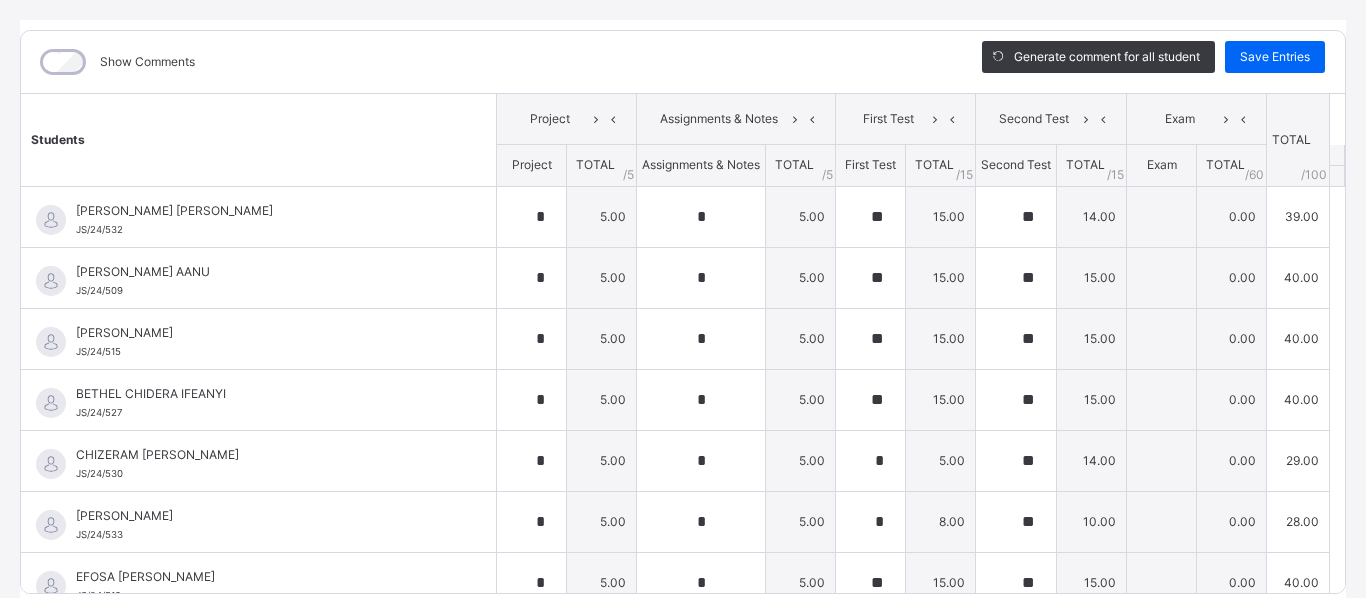 scroll, scrollTop: 313, scrollLeft: 0, axis: vertical 